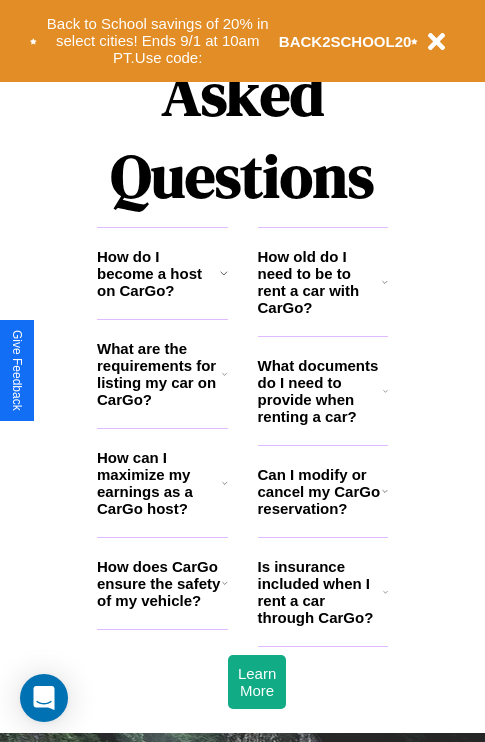 scroll, scrollTop: 2423, scrollLeft: 0, axis: vertical 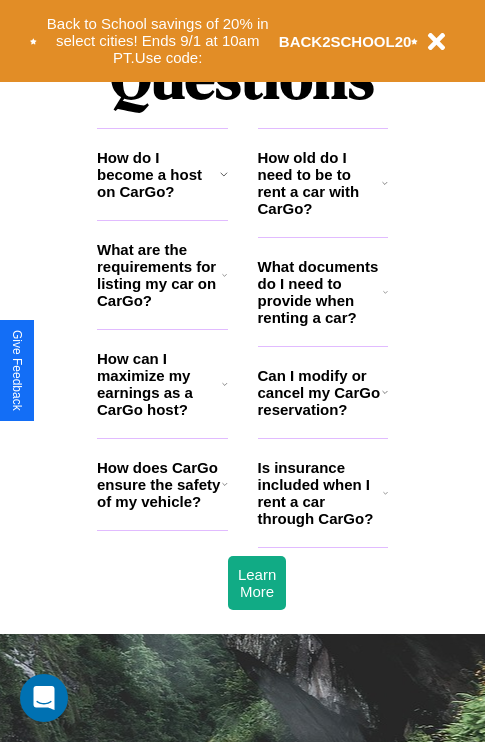 click on "How can I maximize my earnings as a CarGo host?" at bounding box center (159, 384) 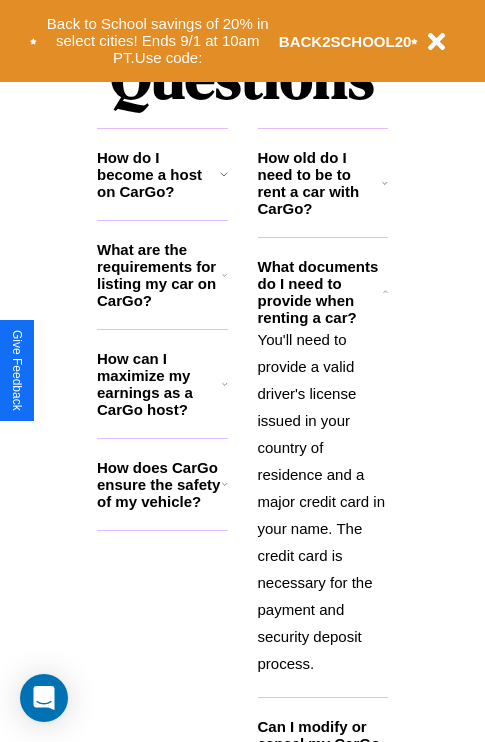 click on "How old do I need to be to rent a car with CarGo?" at bounding box center (320, 183) 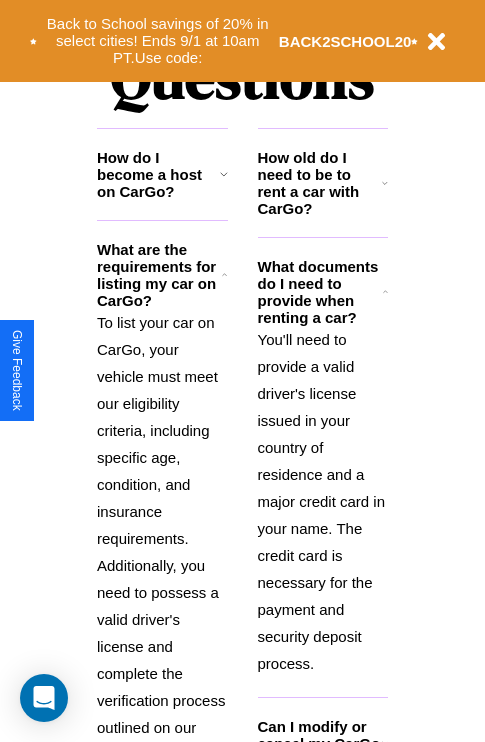 click on "How old do I need to be to rent a car with CarGo?" at bounding box center [320, 183] 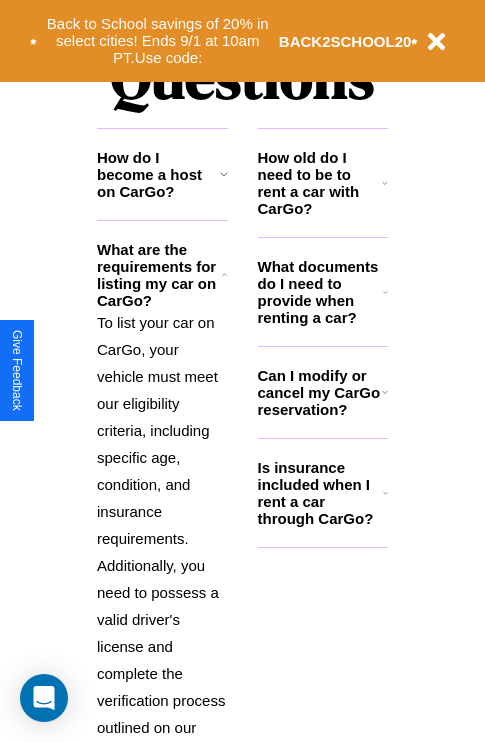 click 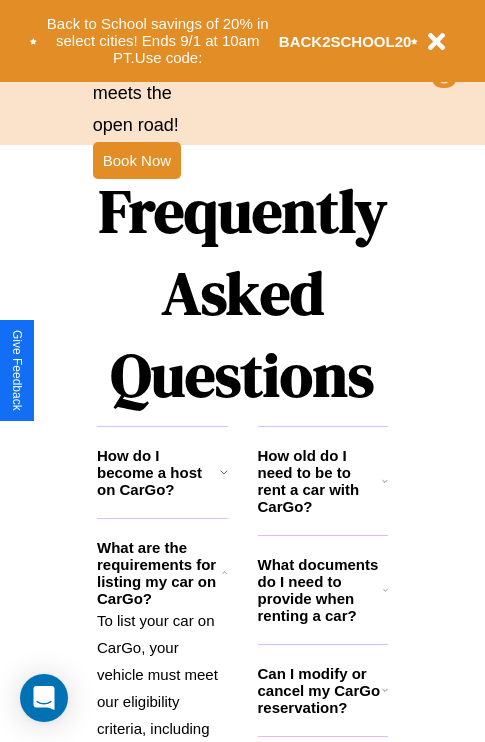 scroll, scrollTop: 1558, scrollLeft: 0, axis: vertical 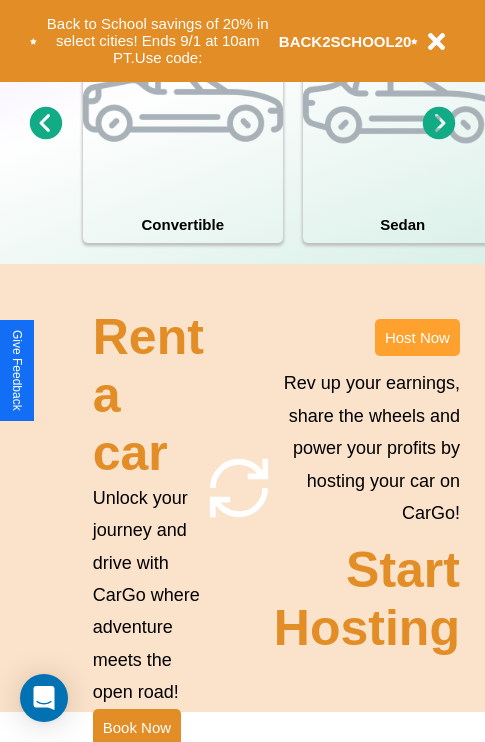 click on "Host Now" at bounding box center [417, 337] 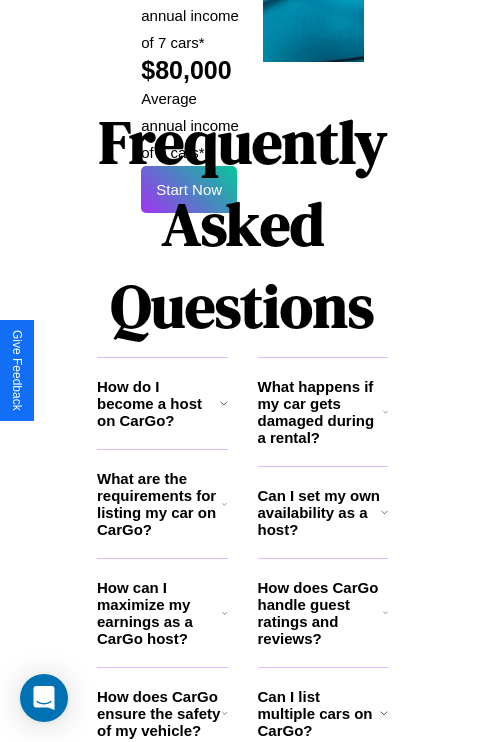scroll, scrollTop: 3255, scrollLeft: 0, axis: vertical 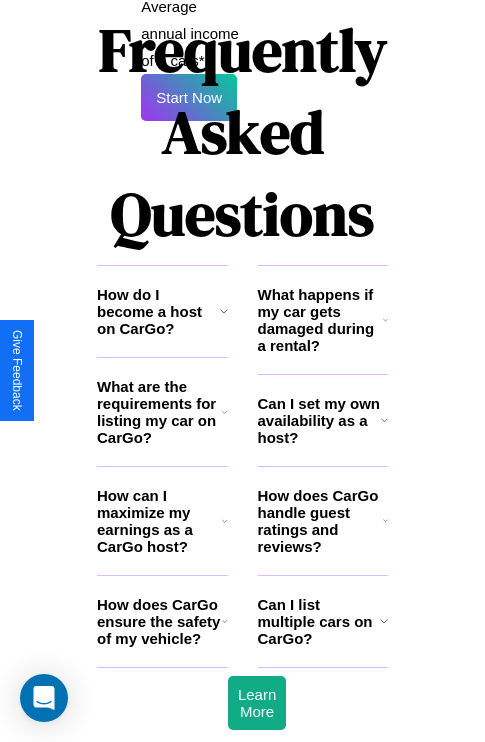 click on "How can I maximize my earnings as a CarGo host?" at bounding box center (159, 521) 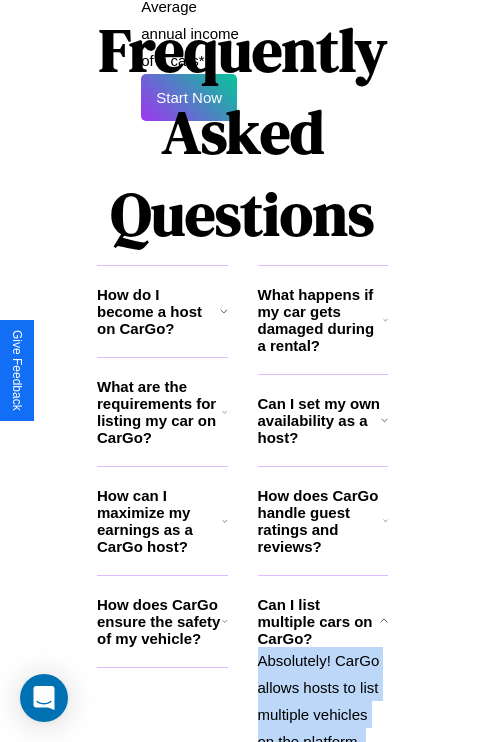 click on "Absolutely! CarGo allows hosts to list multiple vehicles on the platform, expanding your earning potential. Each car should meet the eligibility criteria and undergo the verification process individually." at bounding box center [323, 809] 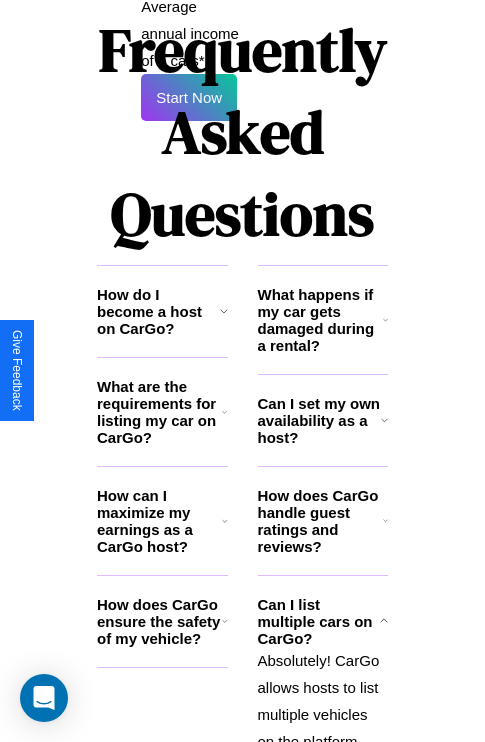 click 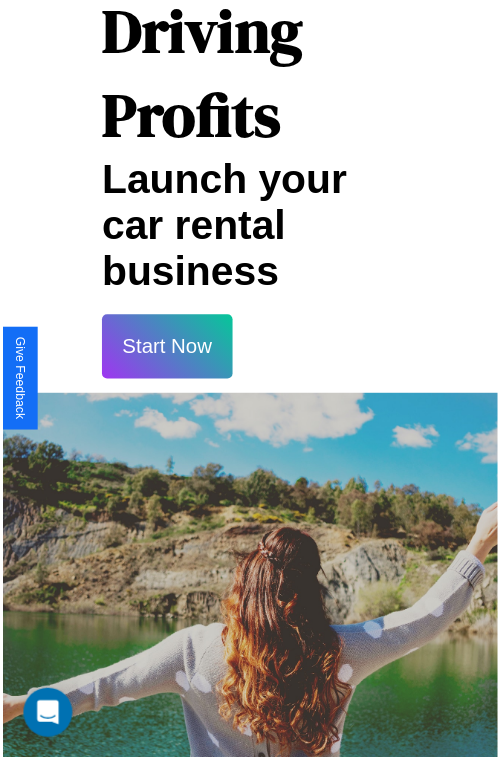 scroll, scrollTop: 35, scrollLeft: 0, axis: vertical 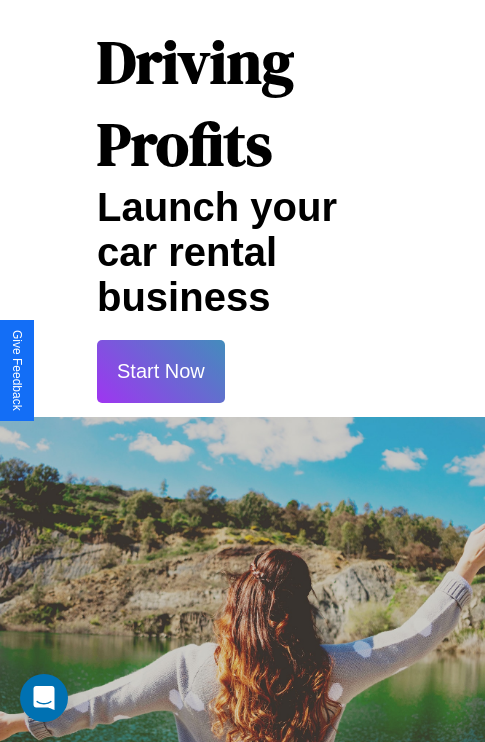click on "Start Now" at bounding box center [161, 371] 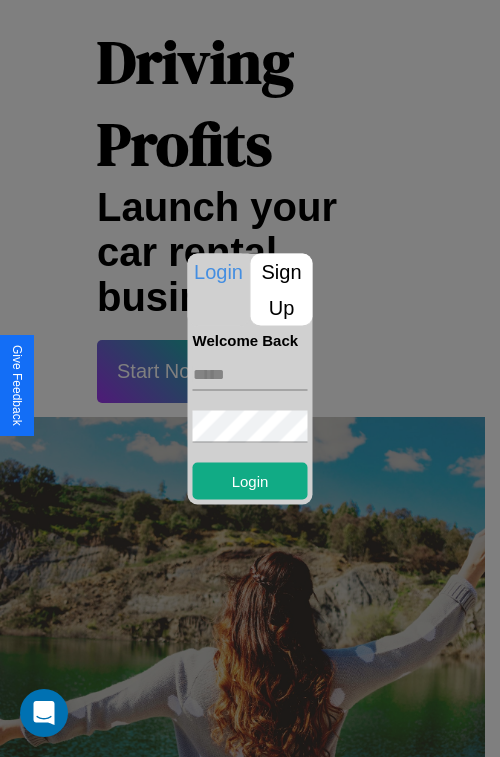 click at bounding box center [250, 374] 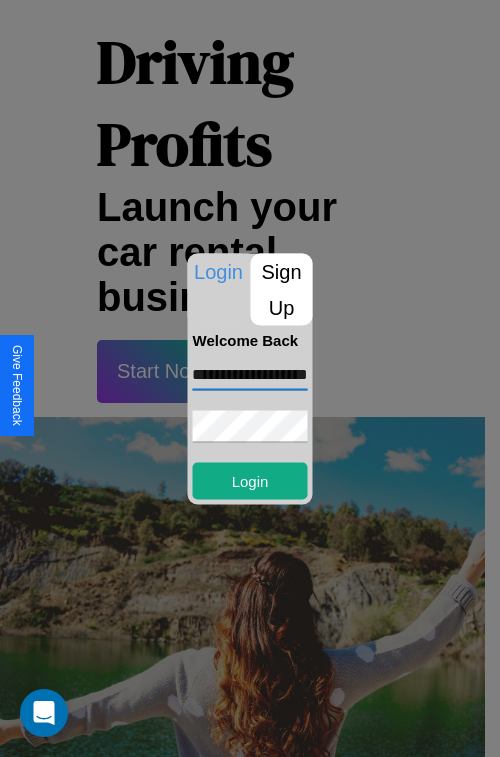 scroll, scrollTop: 0, scrollLeft: 48, axis: horizontal 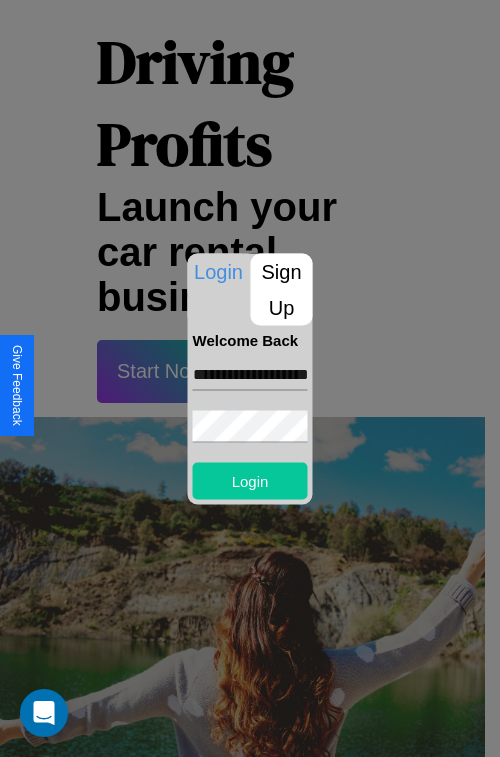 click on "Login" at bounding box center [250, 480] 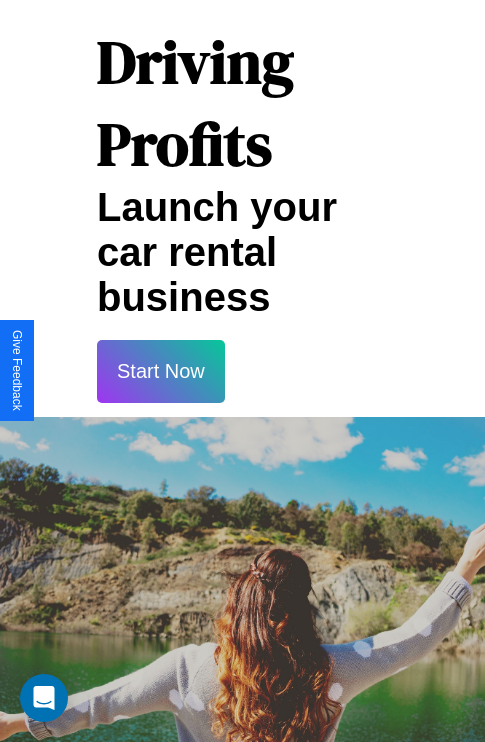 scroll, scrollTop: 37, scrollLeft: 0, axis: vertical 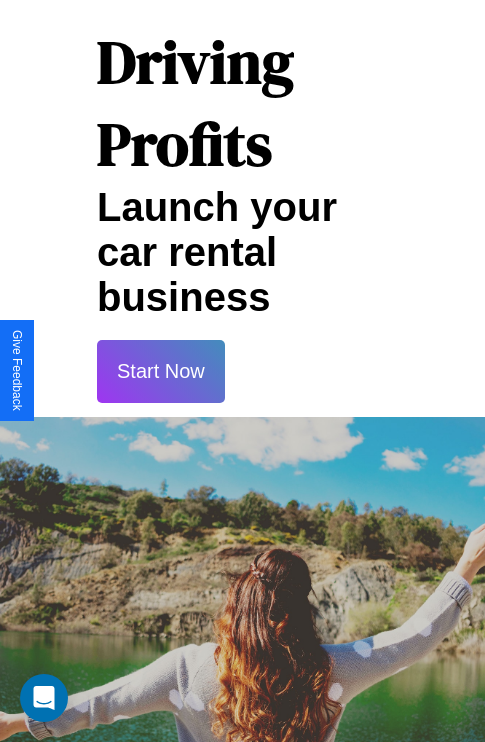 click on "Start Now" at bounding box center [161, 371] 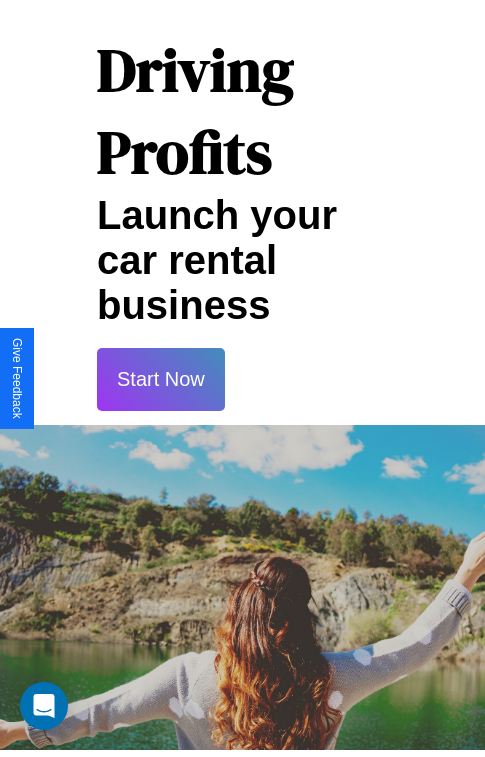 scroll, scrollTop: 0, scrollLeft: 0, axis: both 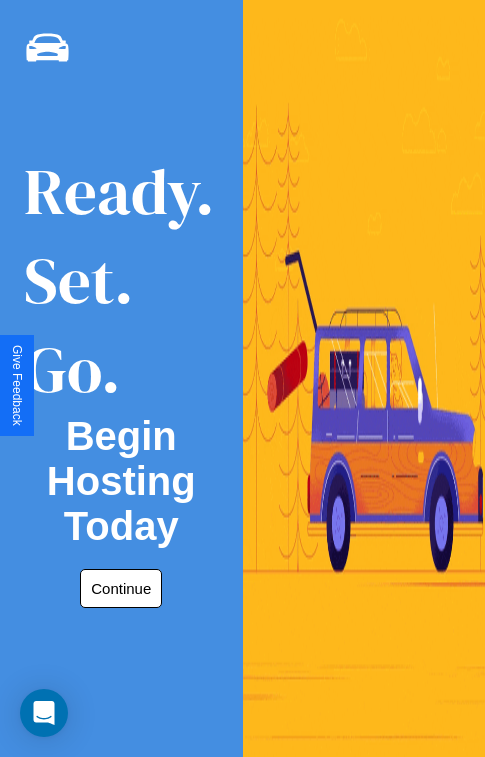 click on "Continue" at bounding box center [121, 588] 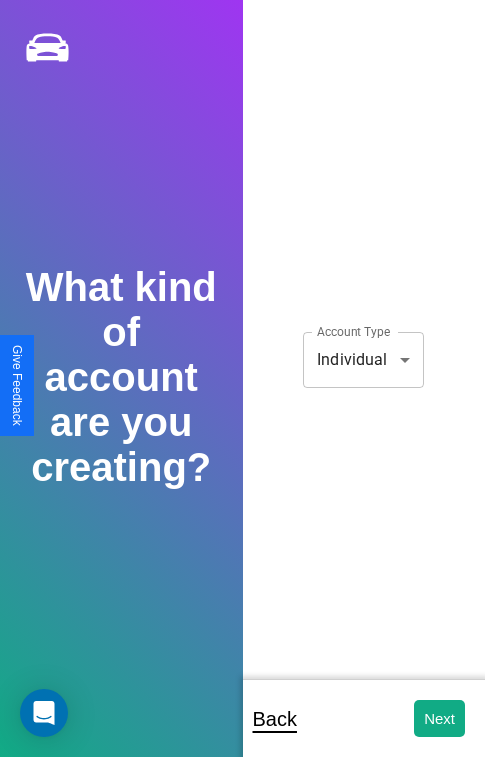 click on "**********" at bounding box center (242, 392) 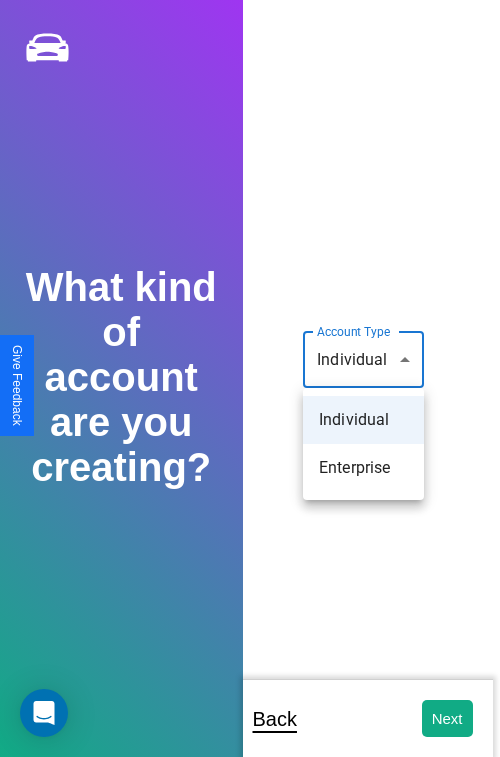 click on "Individual" at bounding box center (363, 420) 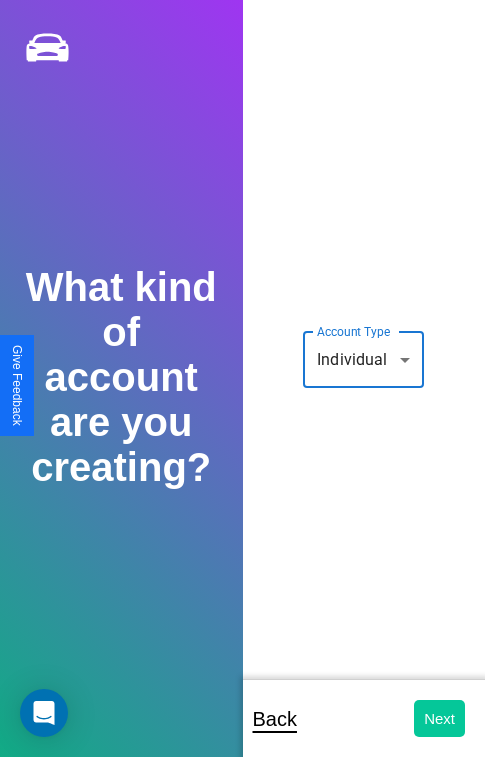 click on "Next" at bounding box center [439, 718] 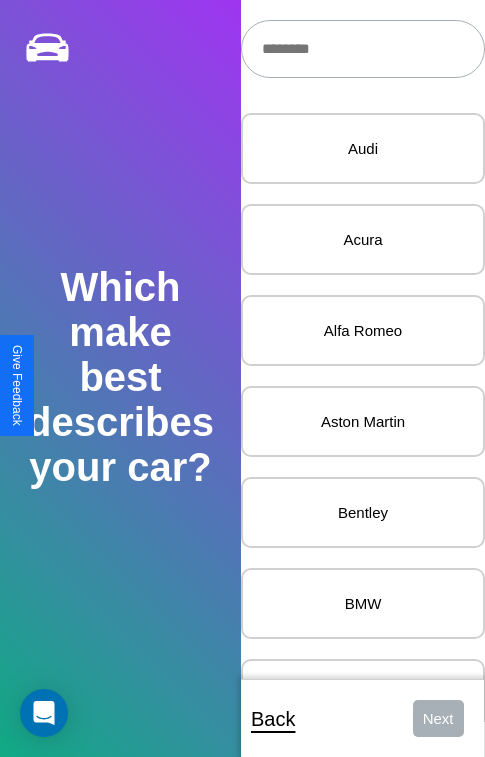scroll, scrollTop: 27, scrollLeft: 0, axis: vertical 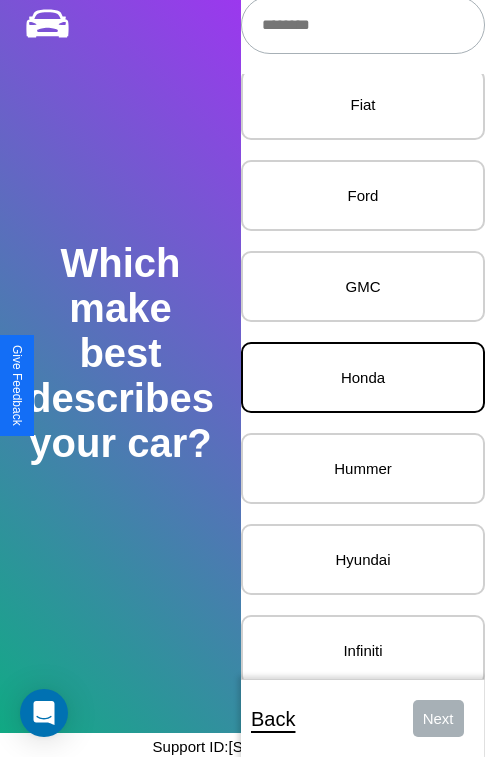 click on "Honda" at bounding box center [363, 377] 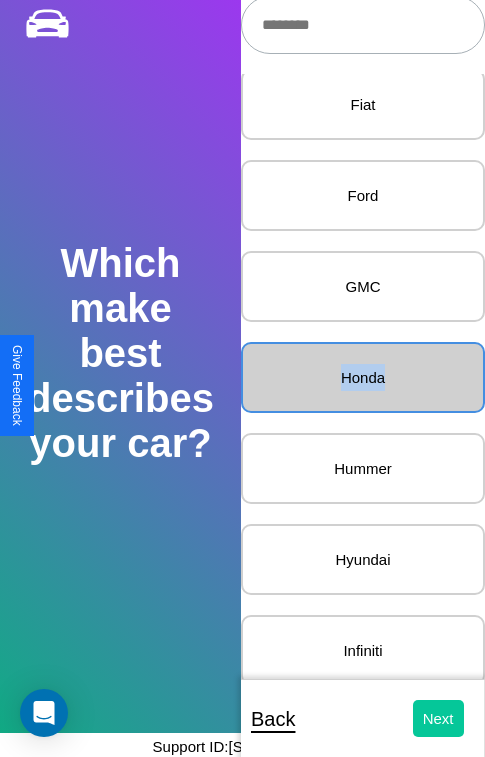 click on "Next" at bounding box center (438, 718) 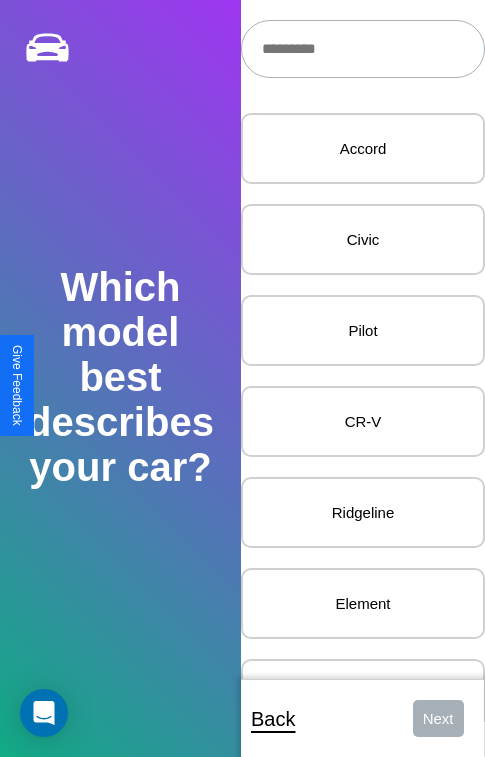 scroll, scrollTop: 24, scrollLeft: 0, axis: vertical 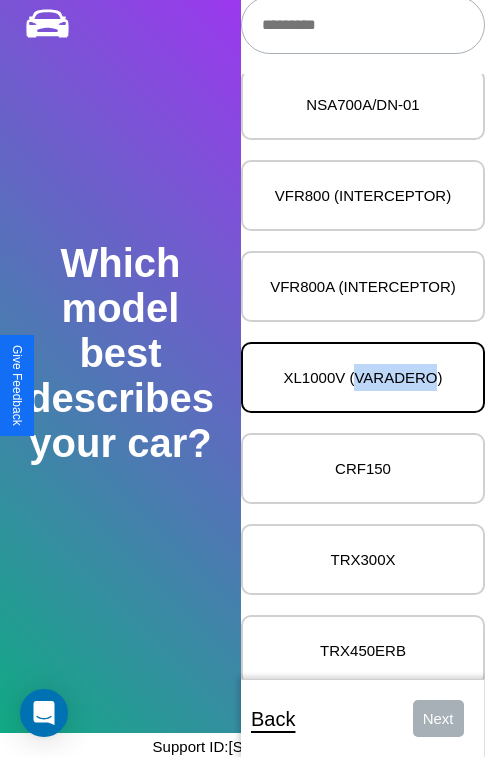 click on "XL1000V (VARADERO)" at bounding box center [363, 377] 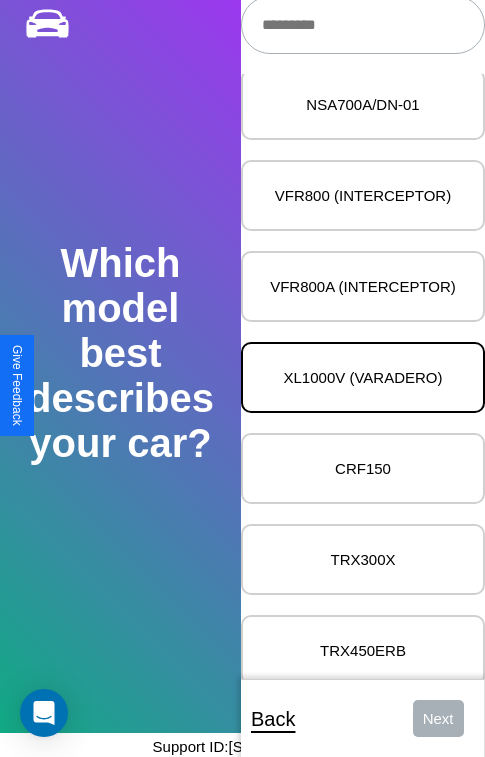 scroll, scrollTop: 0, scrollLeft: 0, axis: both 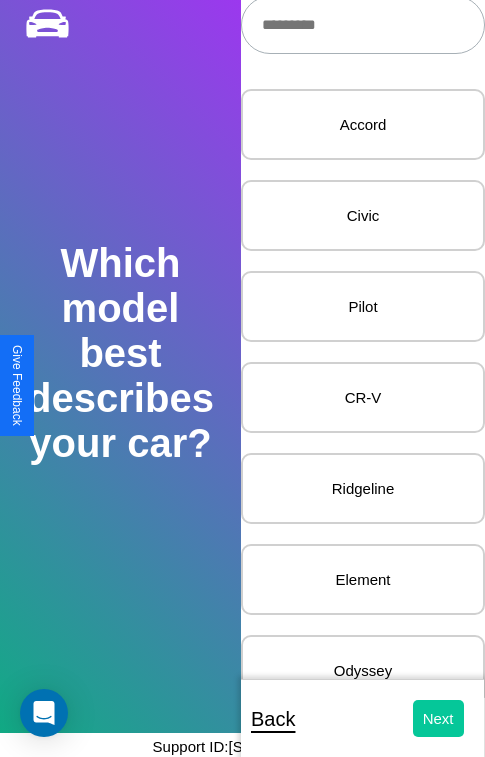 click on "Next" at bounding box center [438, 718] 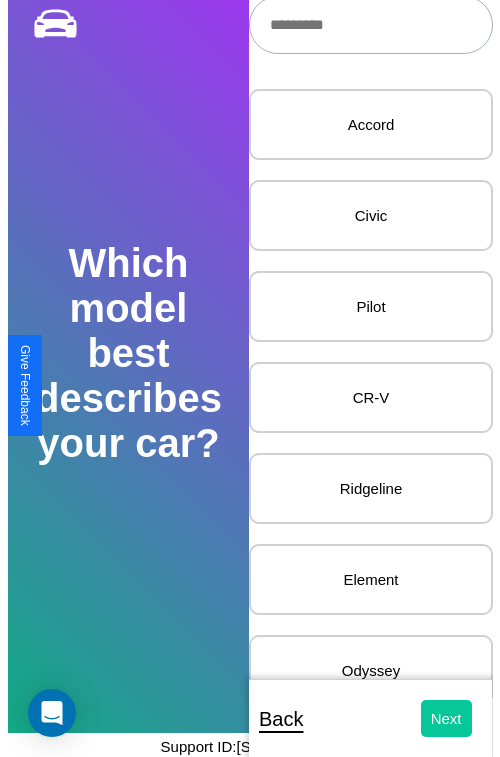scroll, scrollTop: 0, scrollLeft: 0, axis: both 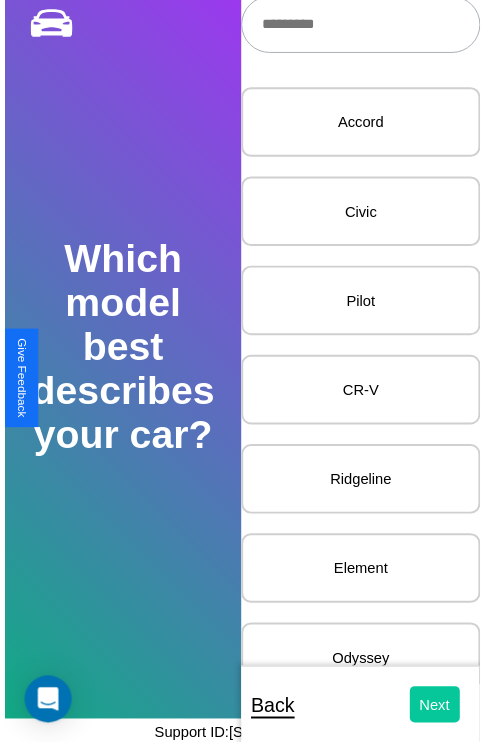 select on "*****" 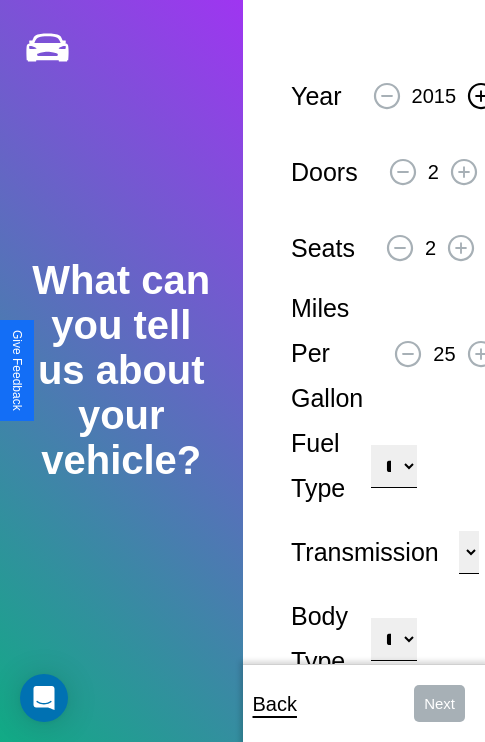 click 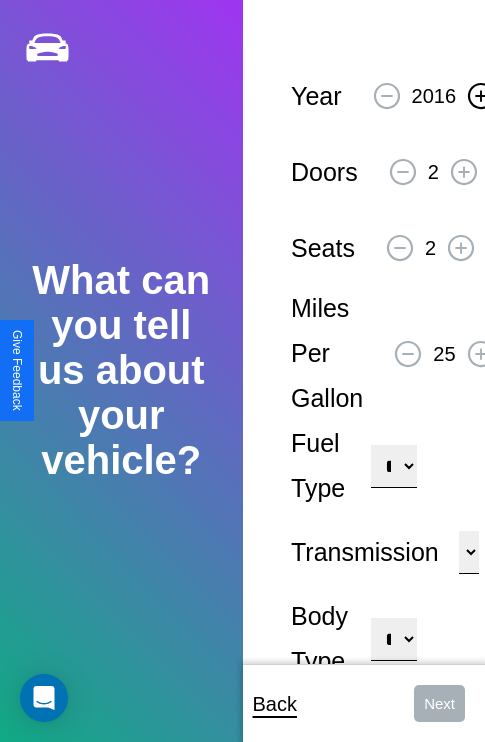 click 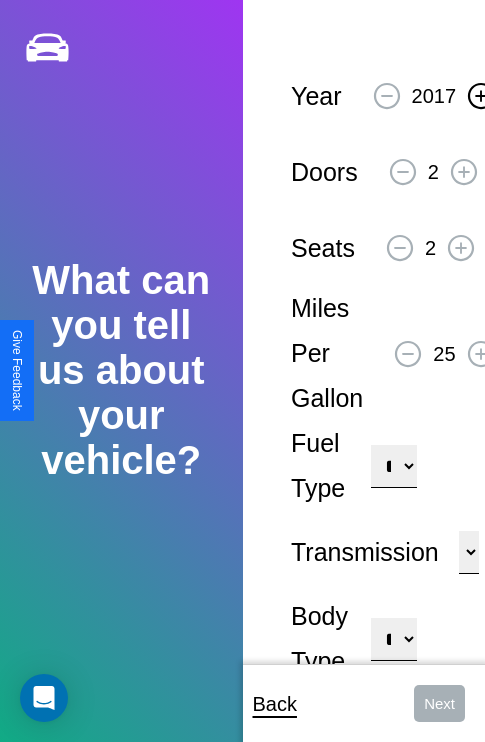 click 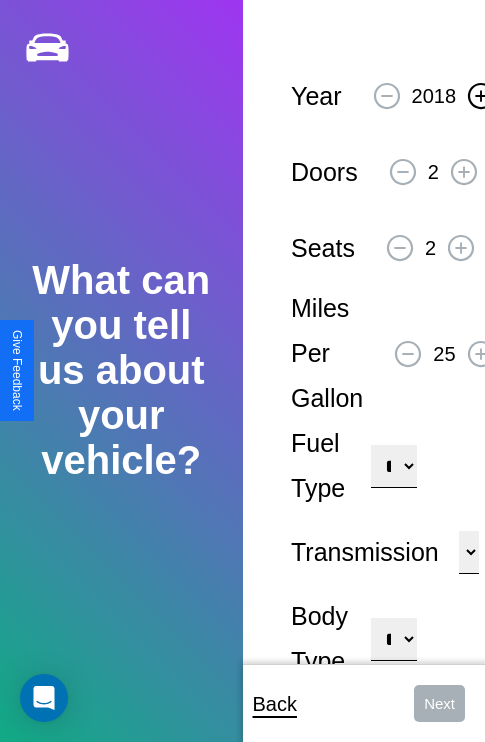 click 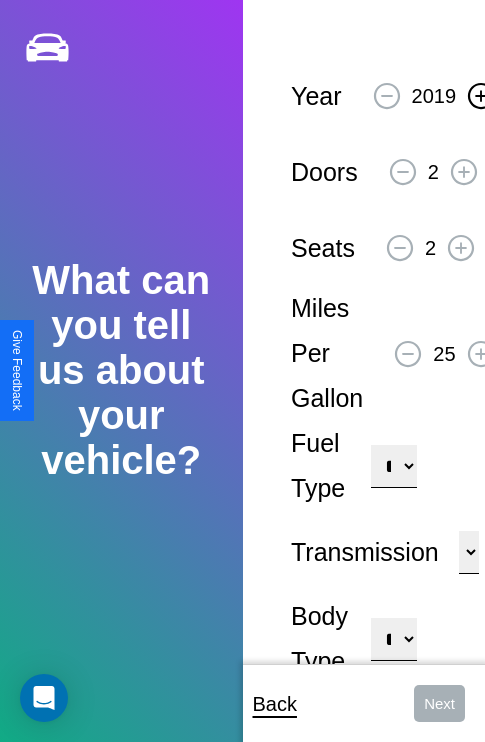click 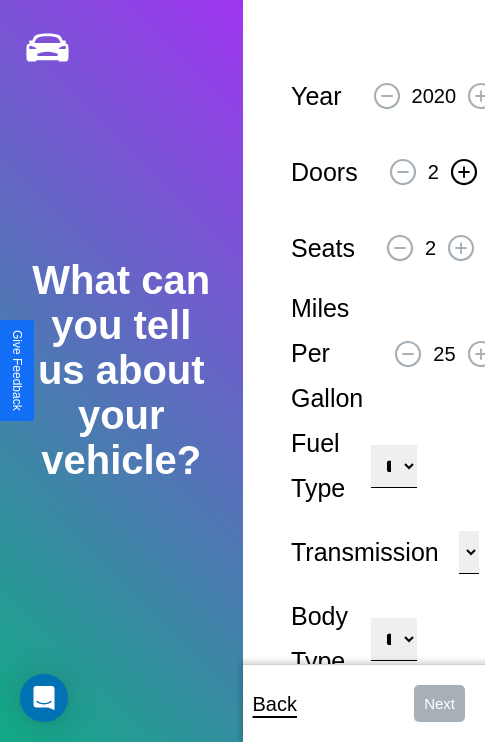 click 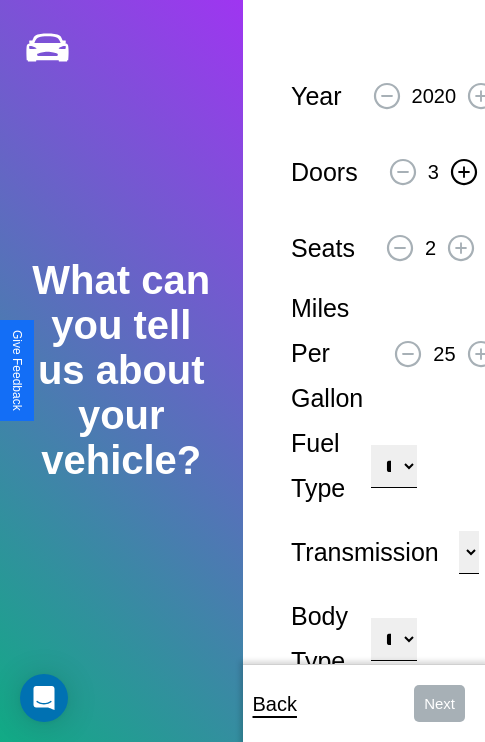 click 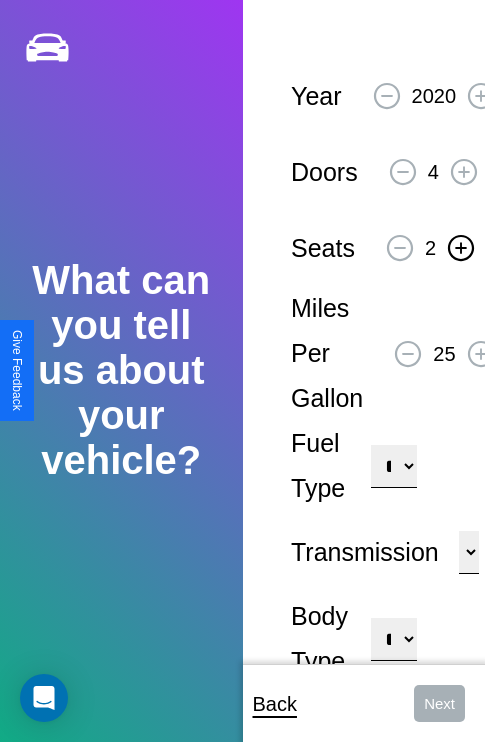 click 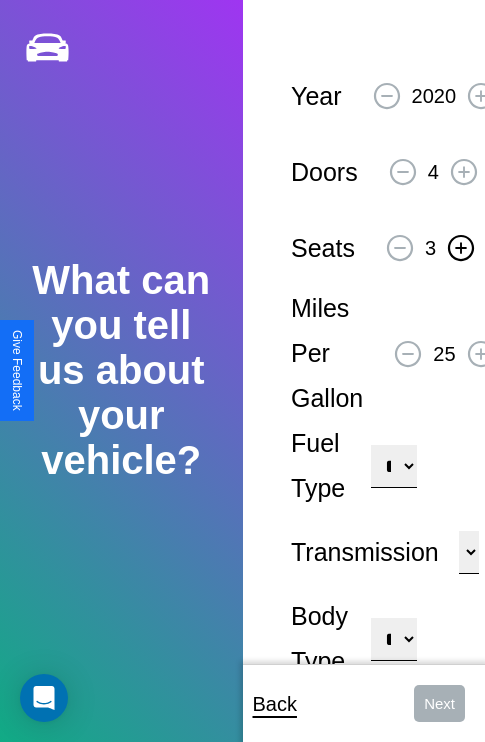 click 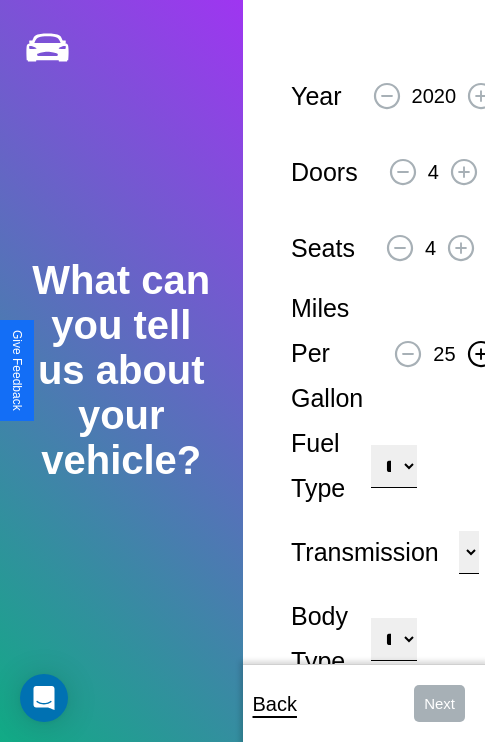 click 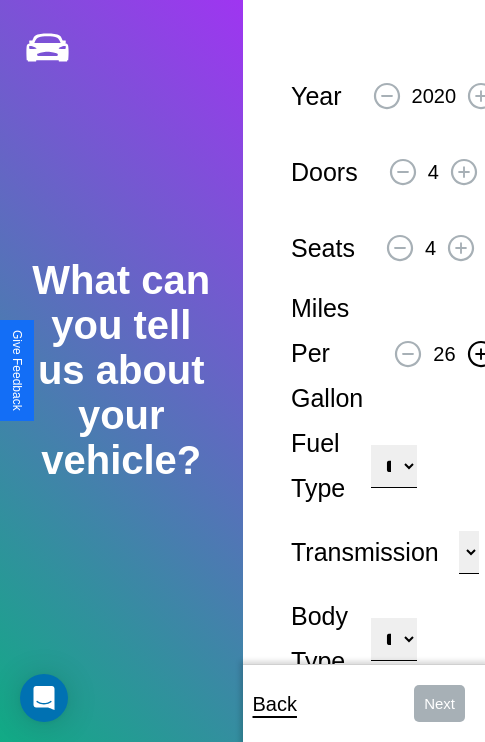 click 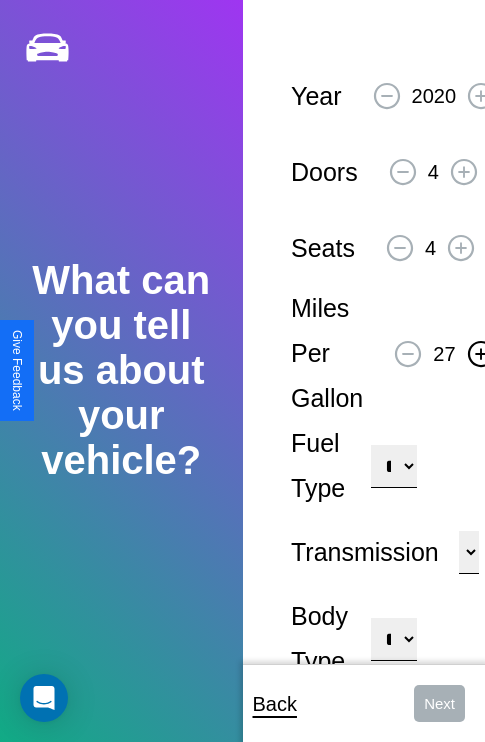 click 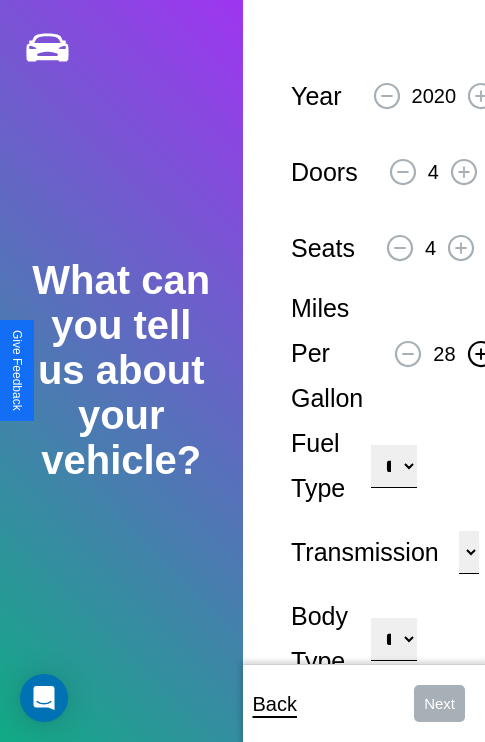 click 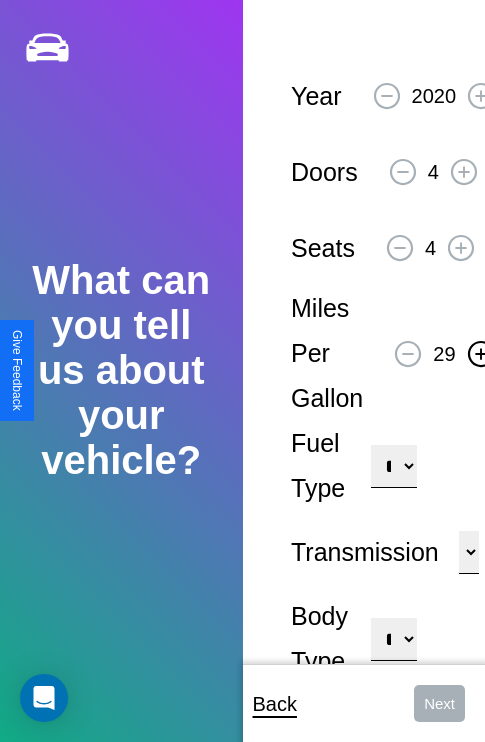 click 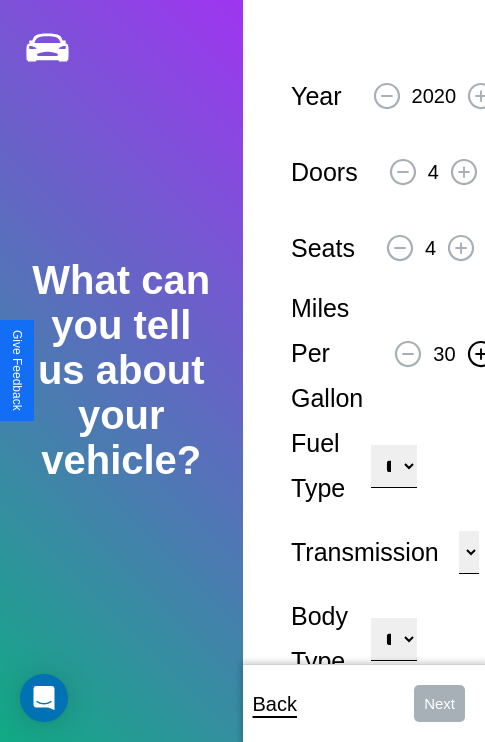 click 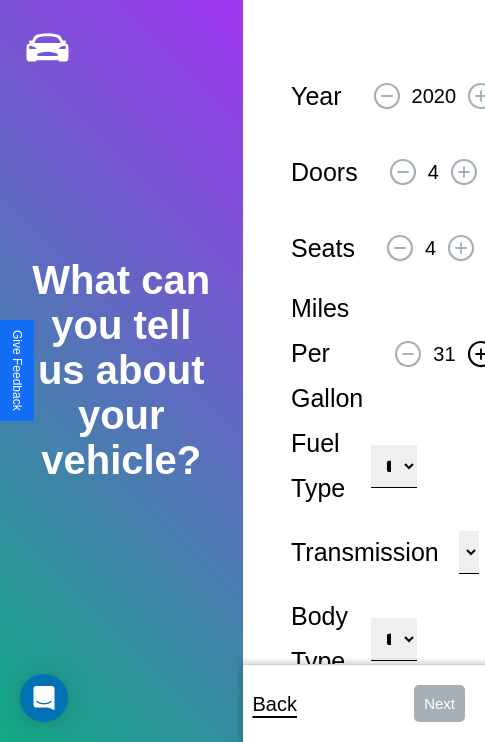 click 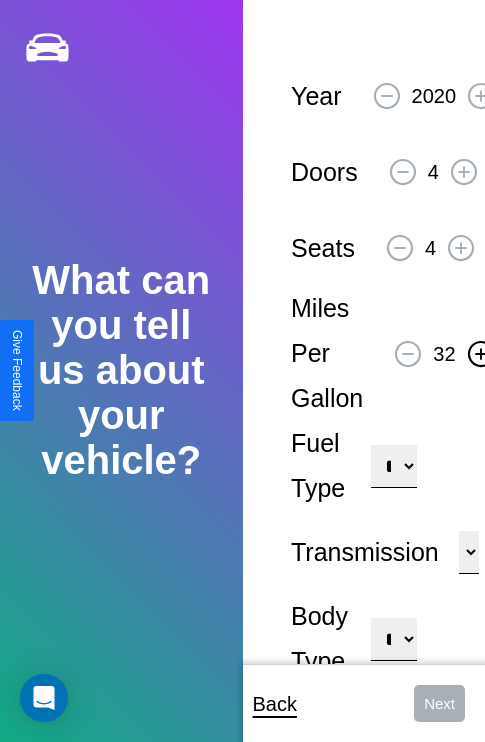 click on "**********" at bounding box center [393, 466] 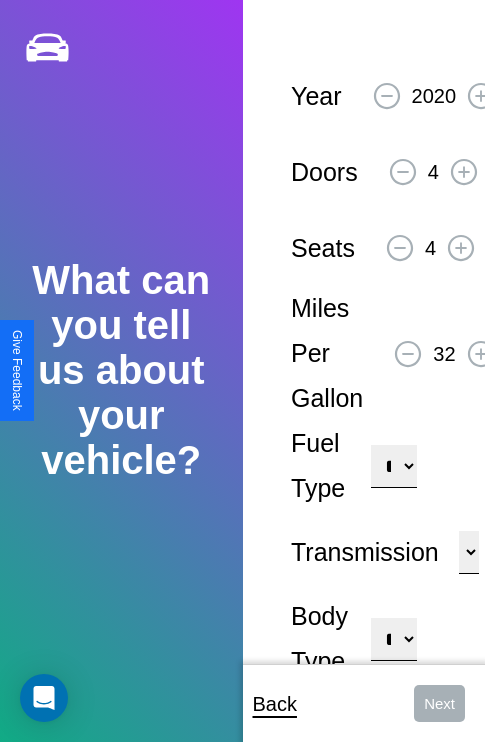 select on "******" 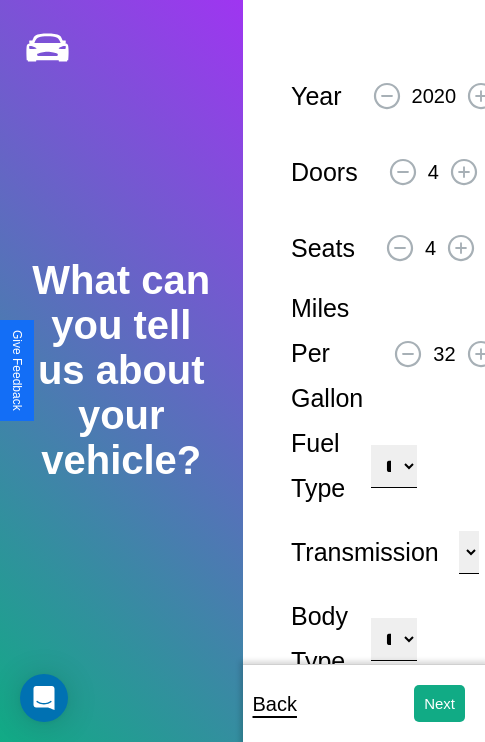 click on "**********" at bounding box center (393, 639) 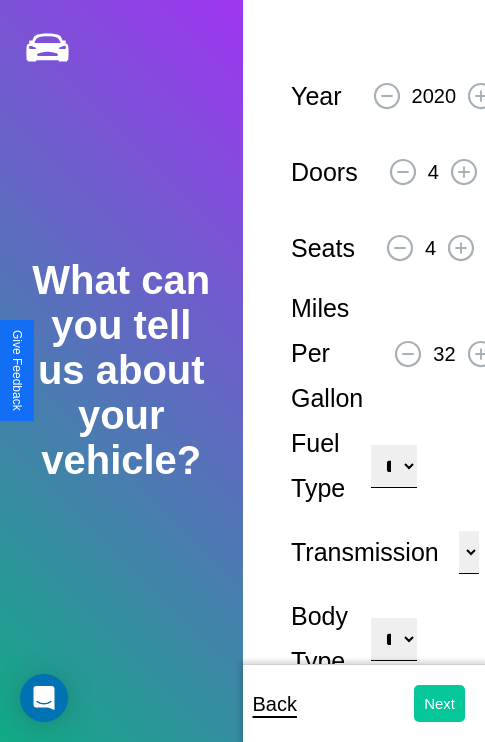 click on "Next" at bounding box center [439, 703] 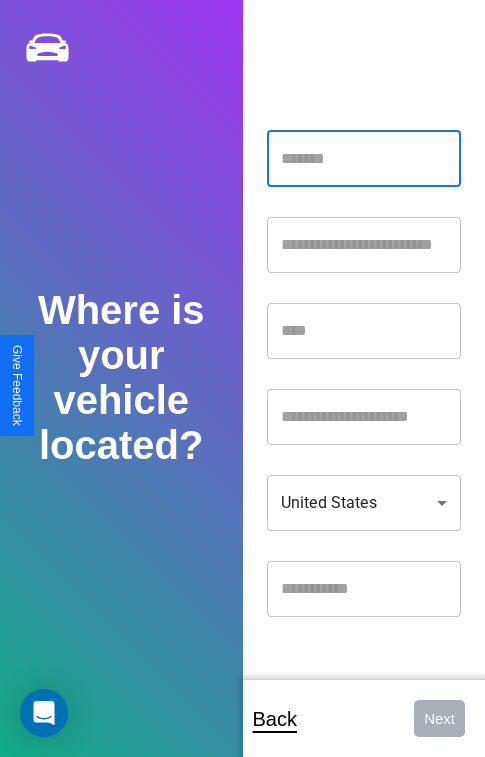 click at bounding box center (364, 159) 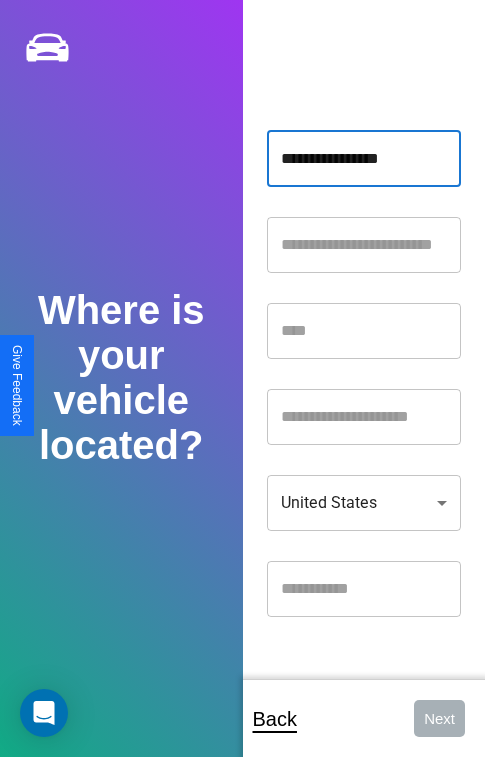 type on "**********" 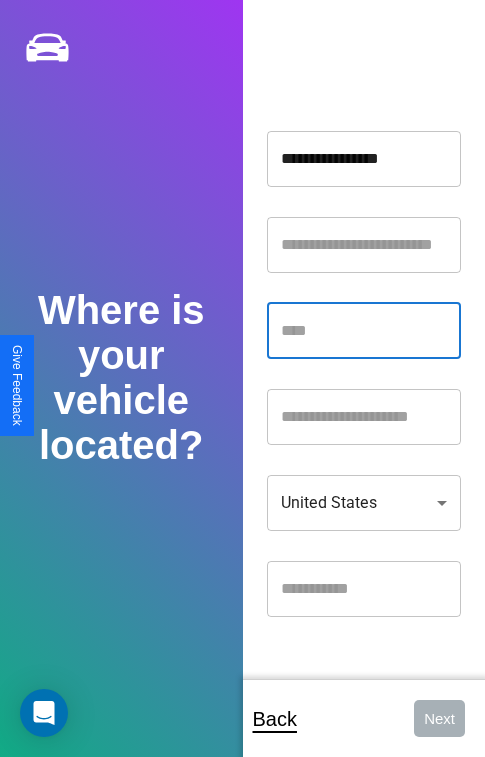 click at bounding box center (364, 331) 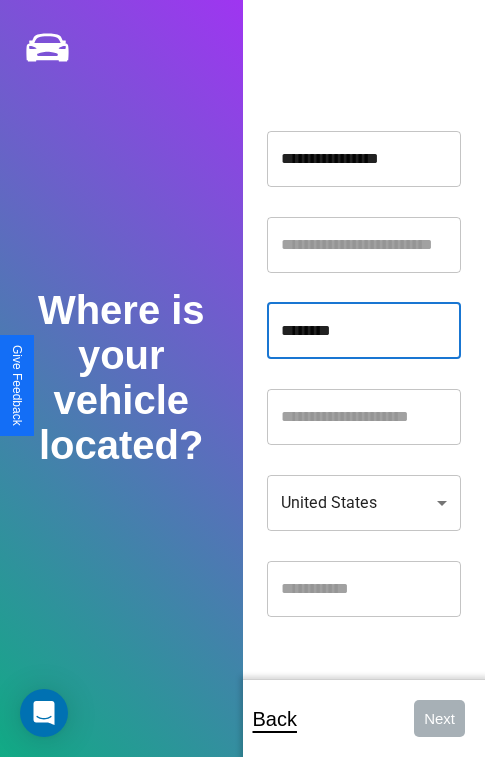 type on "********" 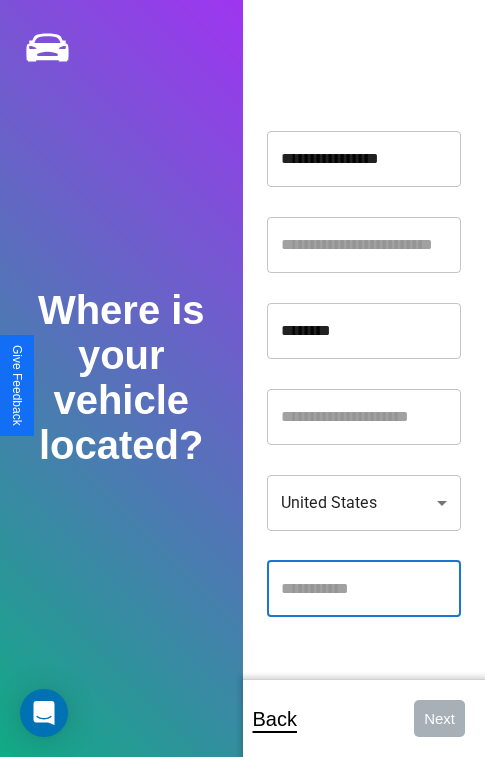 click at bounding box center [364, 589] 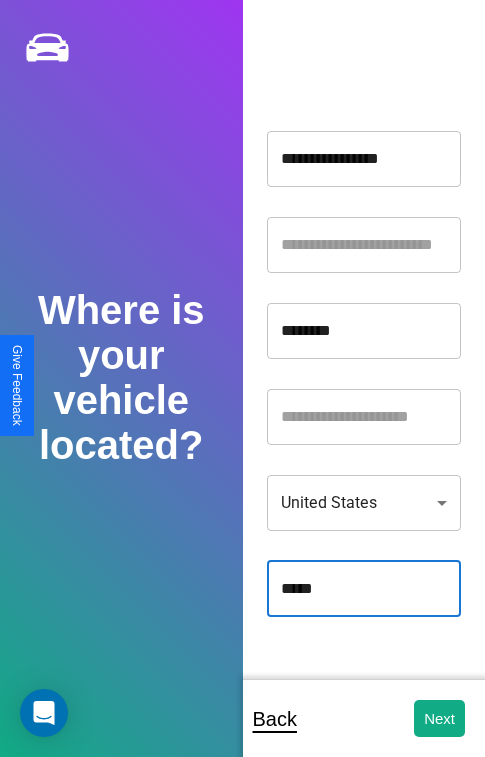 type on "*****" 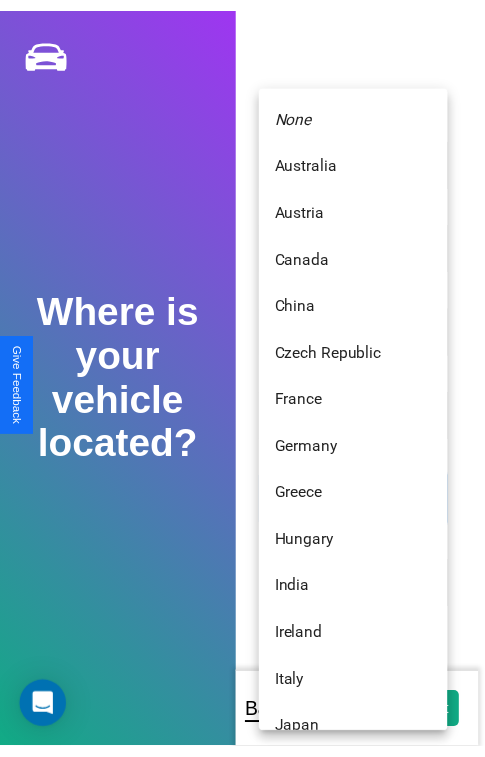 scroll, scrollTop: 459, scrollLeft: 0, axis: vertical 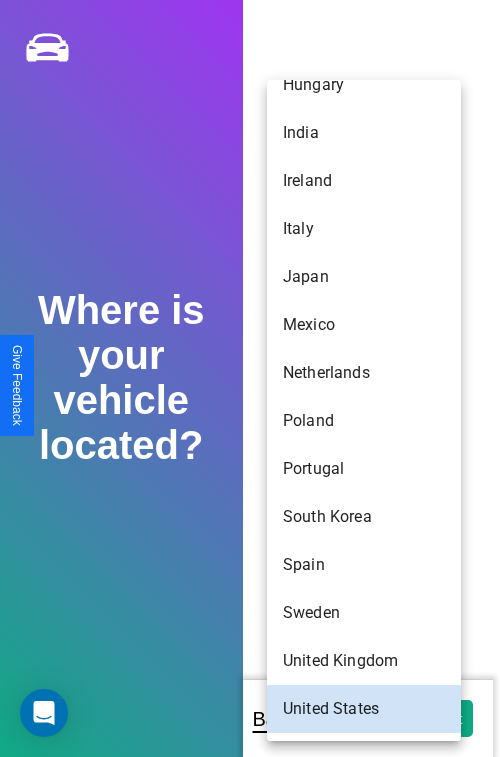 click on "Japan" at bounding box center (364, 277) 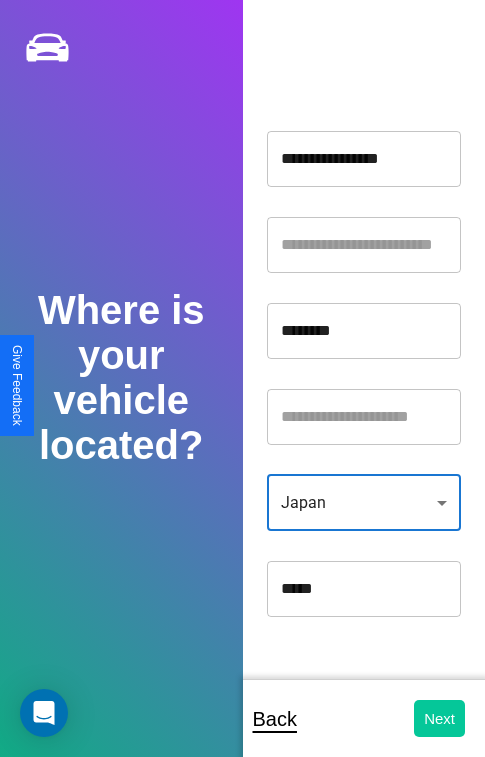 click on "Next" at bounding box center (439, 718) 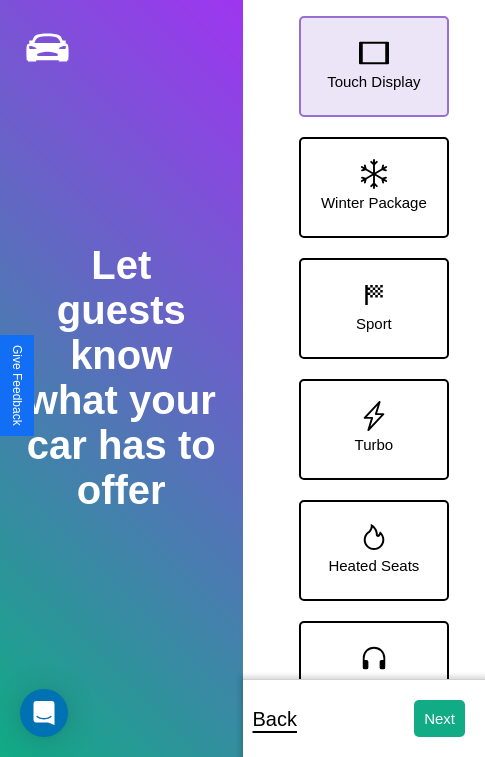 click 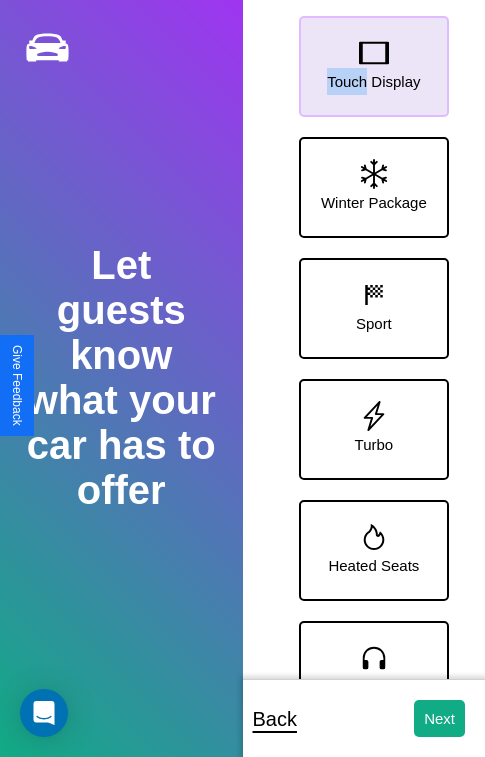 scroll, scrollTop: 128, scrollLeft: 0, axis: vertical 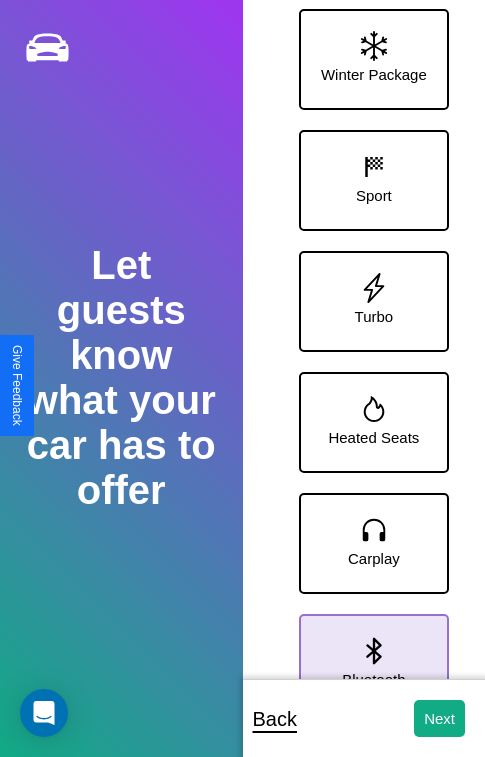 click 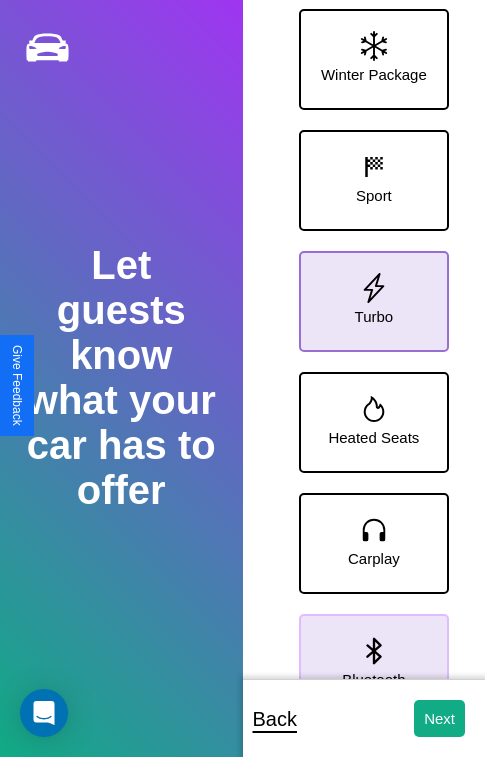 click 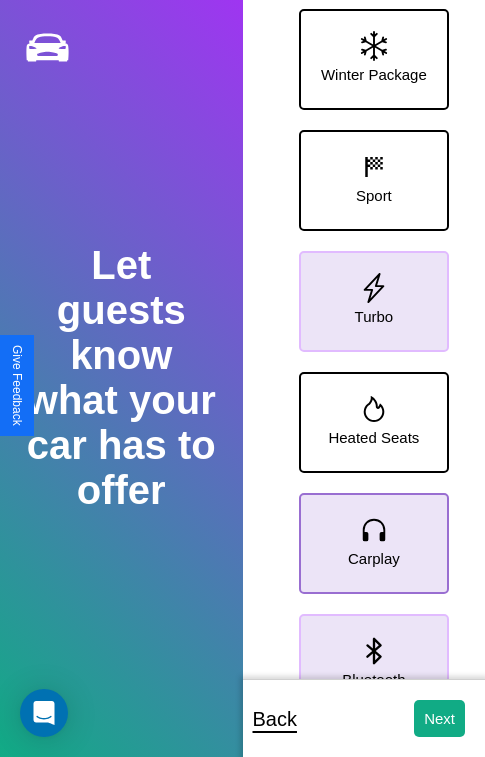 click 